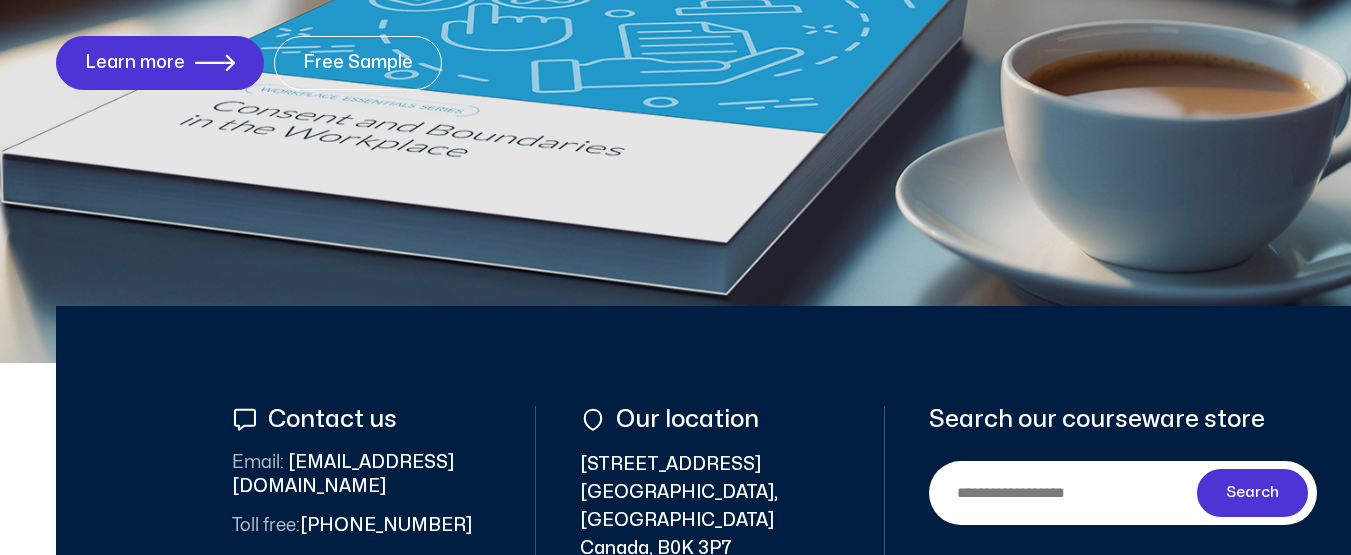 scroll, scrollTop: 600, scrollLeft: 0, axis: vertical 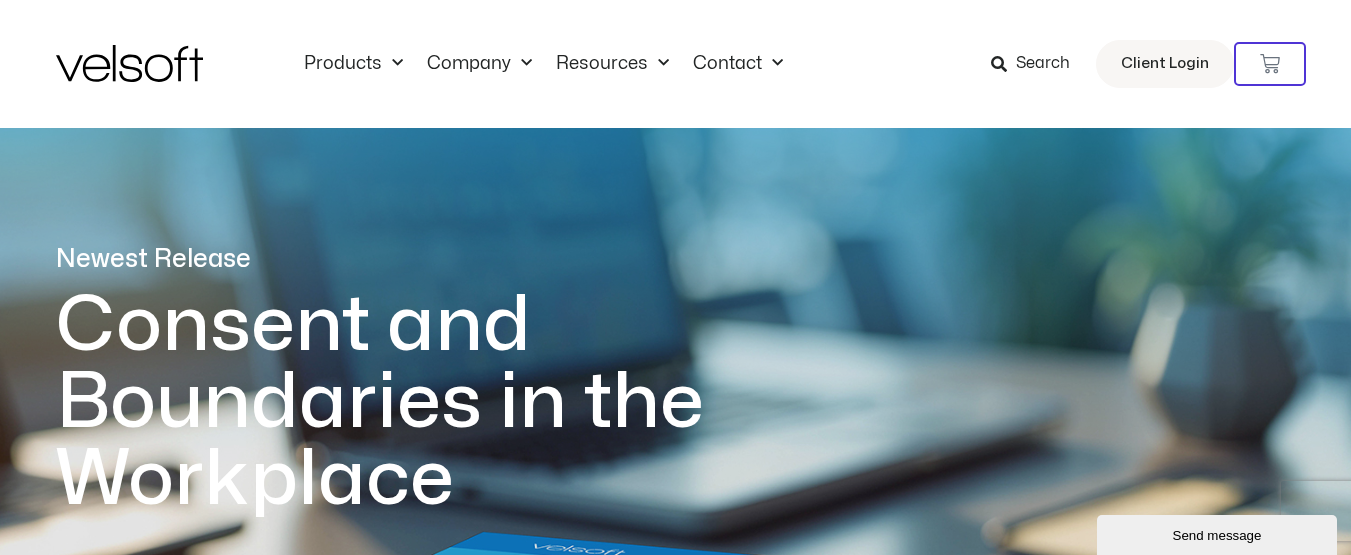 click at bounding box center [999, 64] 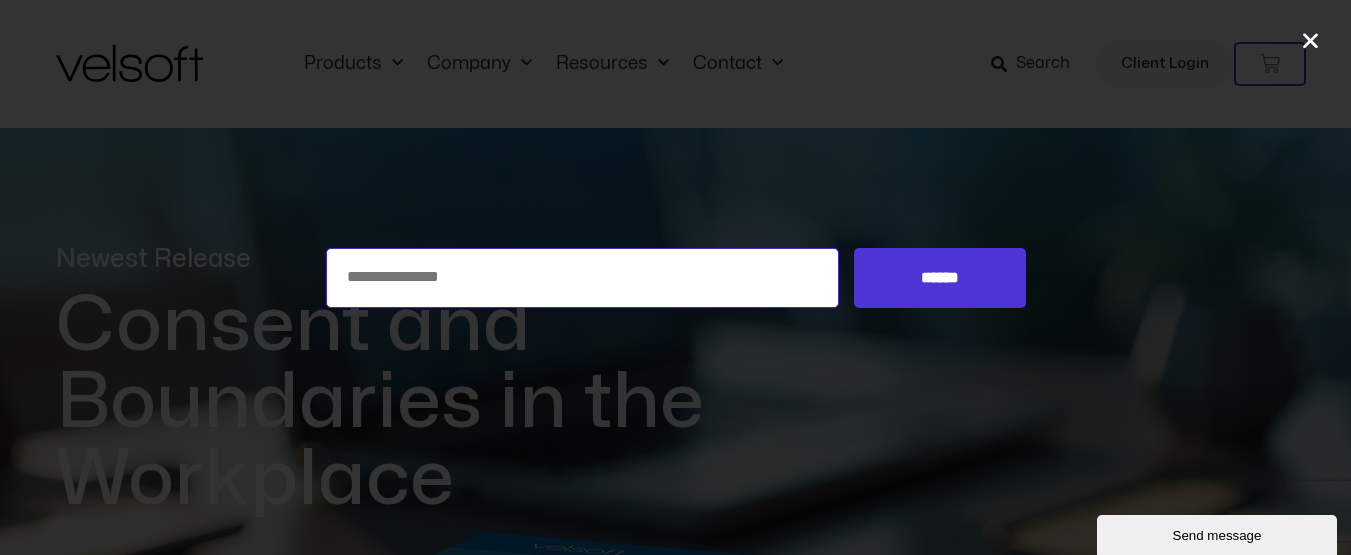 paste on "**********" 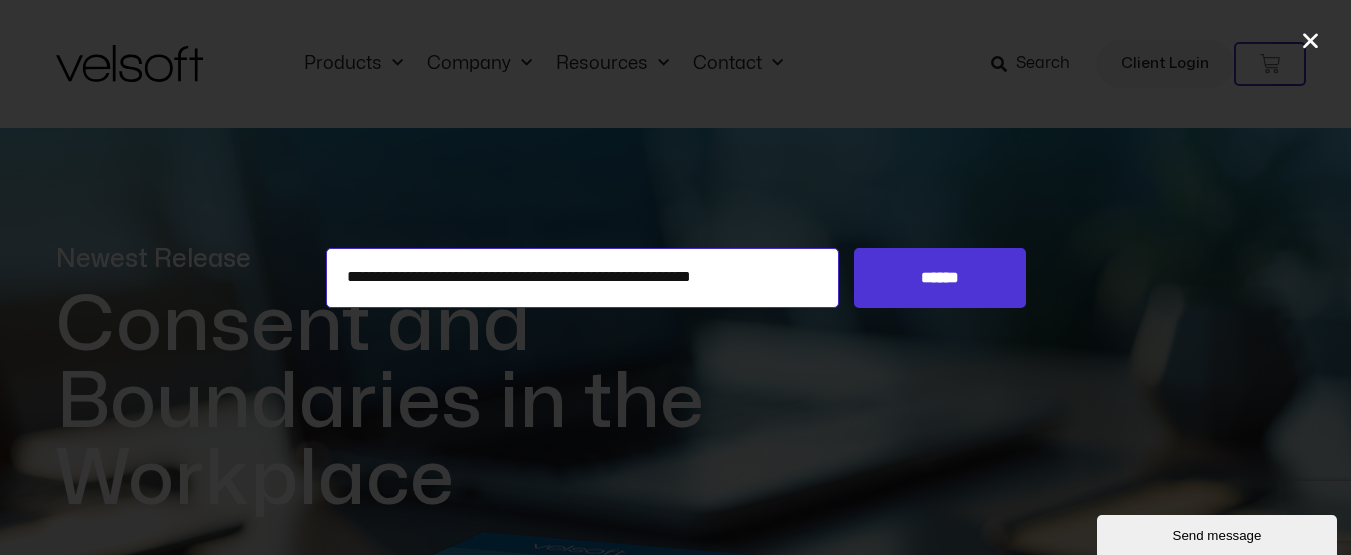 drag, startPoint x: 388, startPoint y: 273, endPoint x: 319, endPoint y: 273, distance: 69 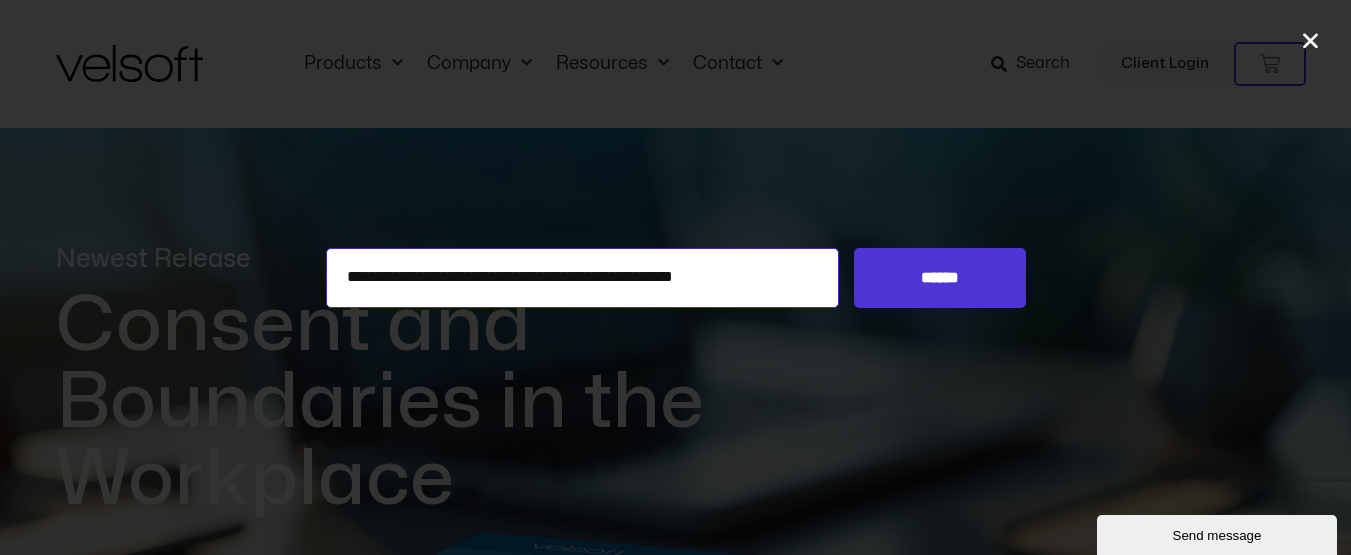 type on "**********" 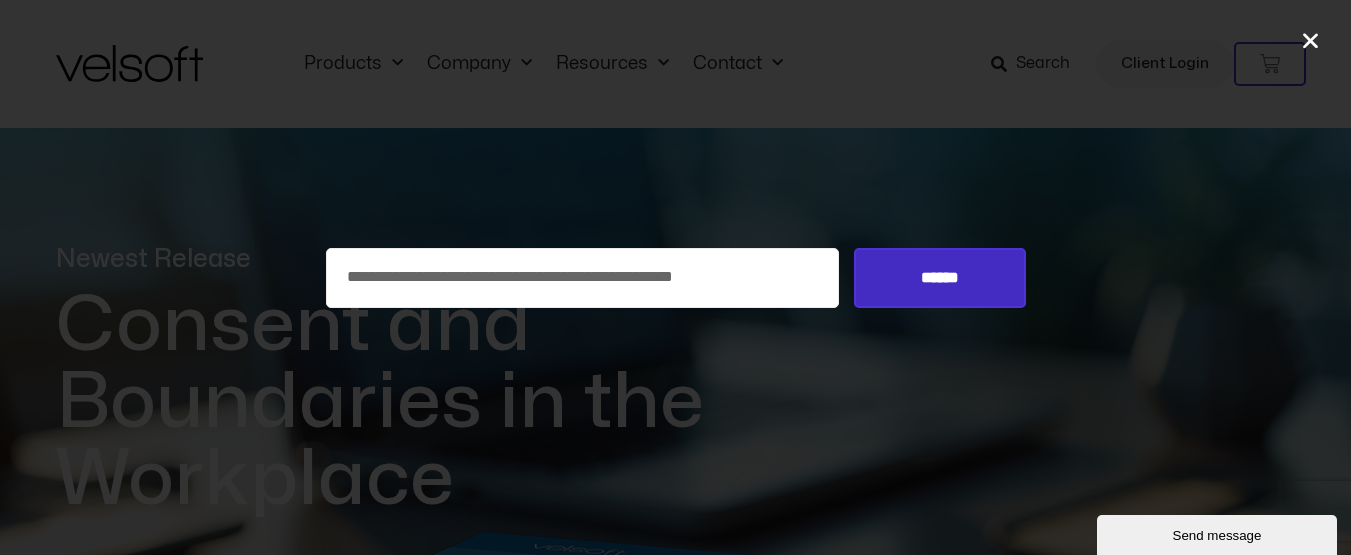 click on "******" at bounding box center [939, 278] 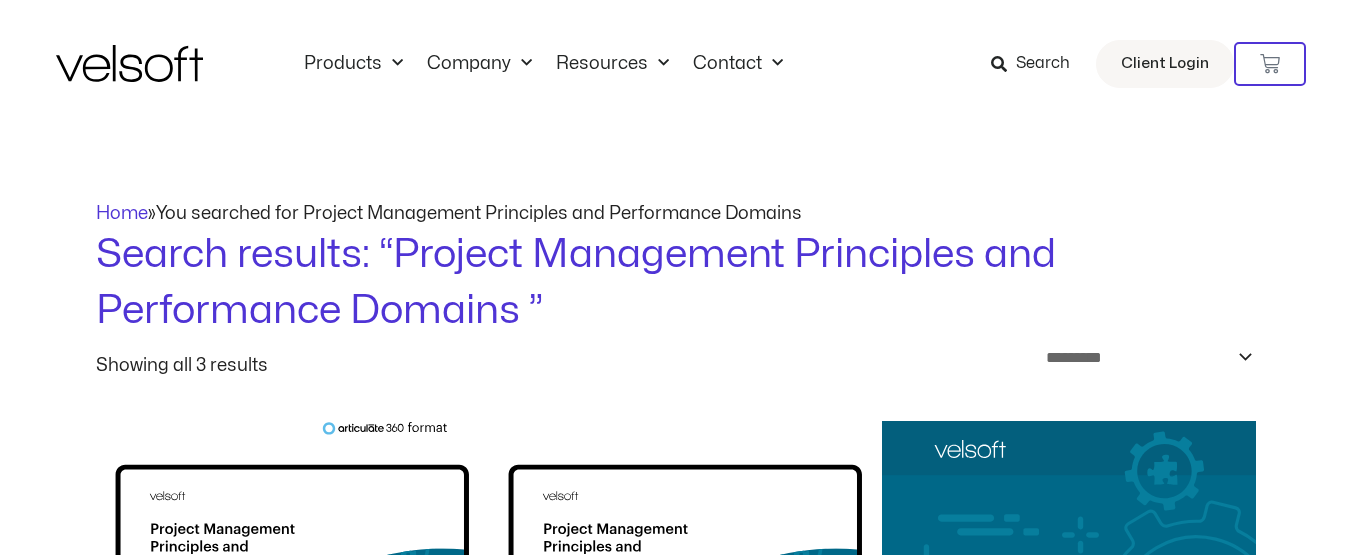 scroll, scrollTop: 0, scrollLeft: 0, axis: both 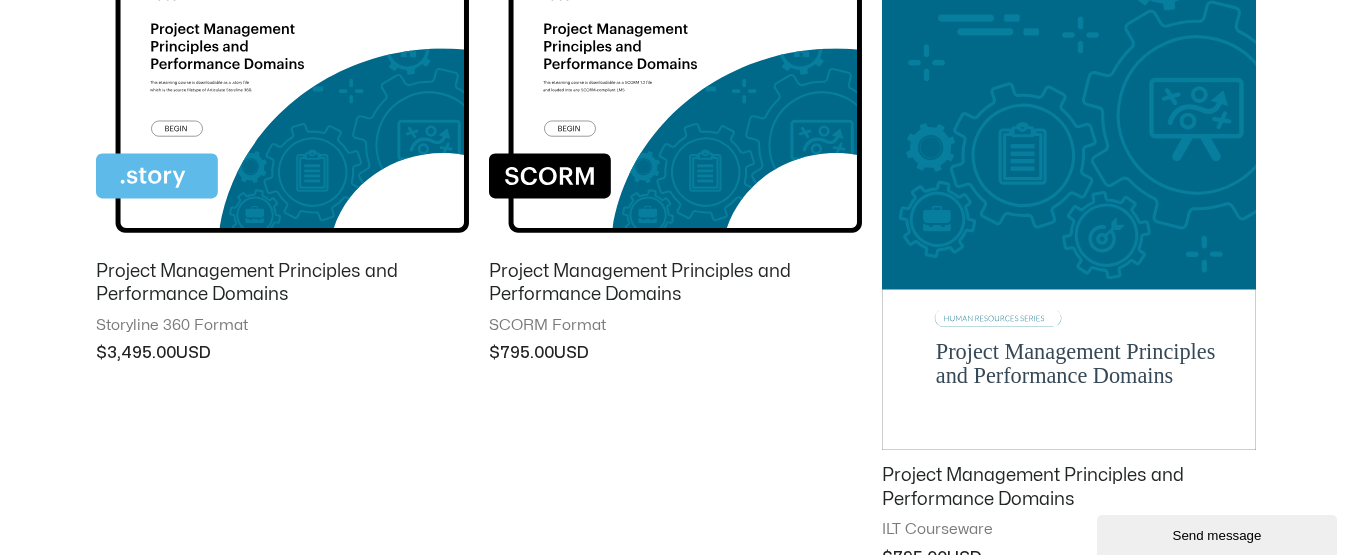 click at bounding box center [1068, 186] 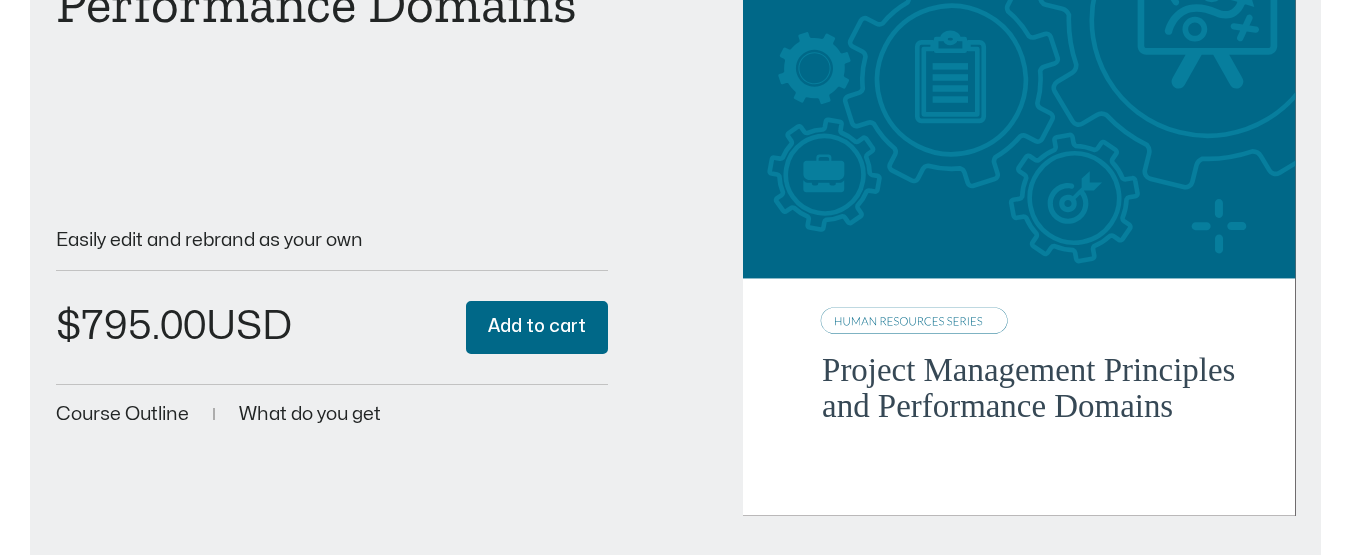 scroll, scrollTop: 0, scrollLeft: 0, axis: both 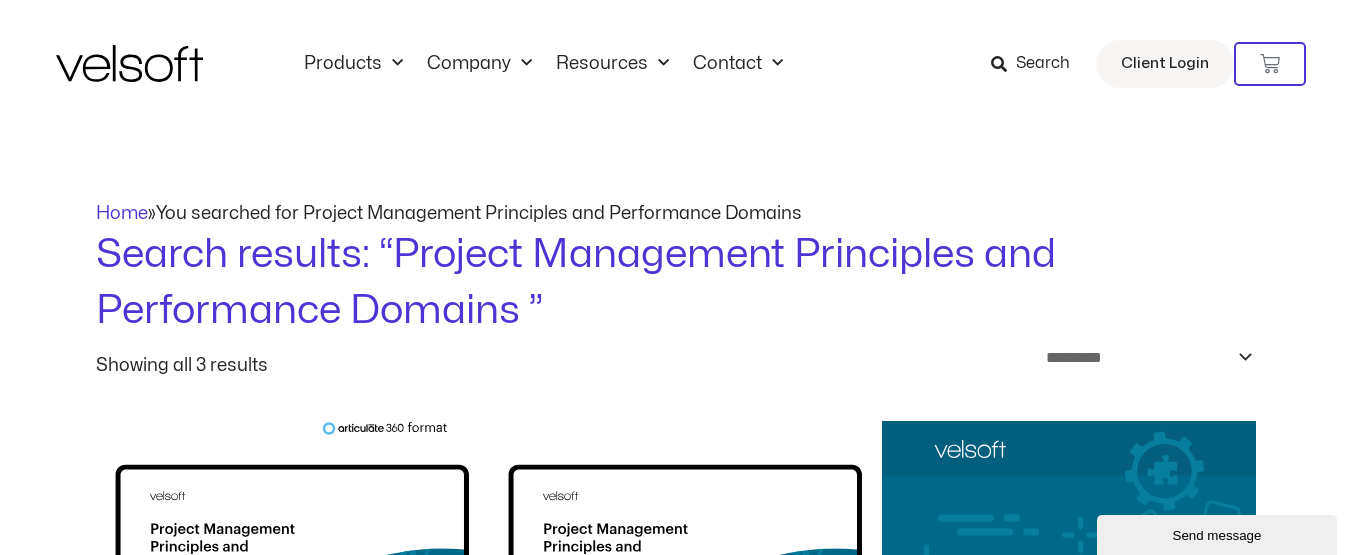 click at bounding box center (999, 64) 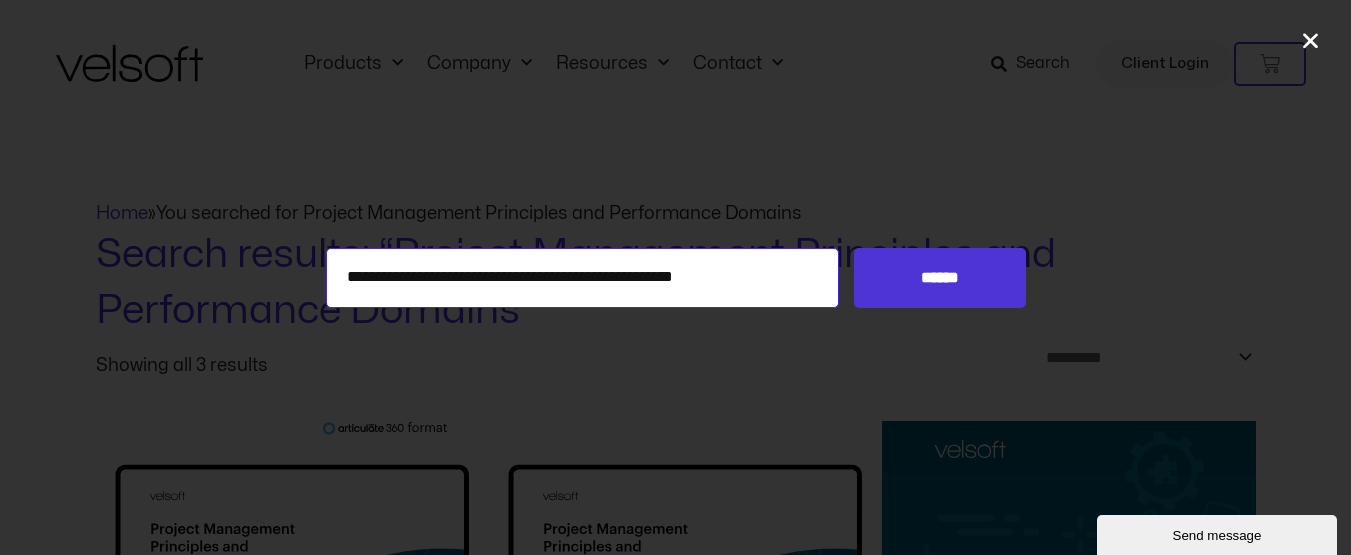 click on "**********" at bounding box center [583, 278] 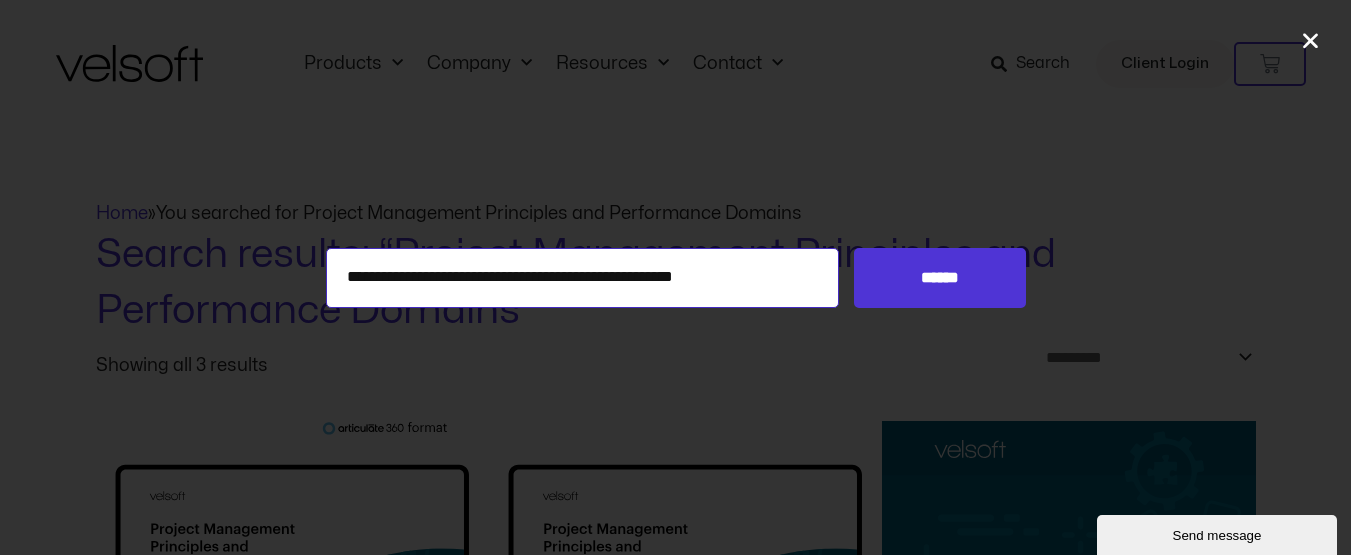 drag, startPoint x: 789, startPoint y: 279, endPoint x: 507, endPoint y: 276, distance: 282.01596 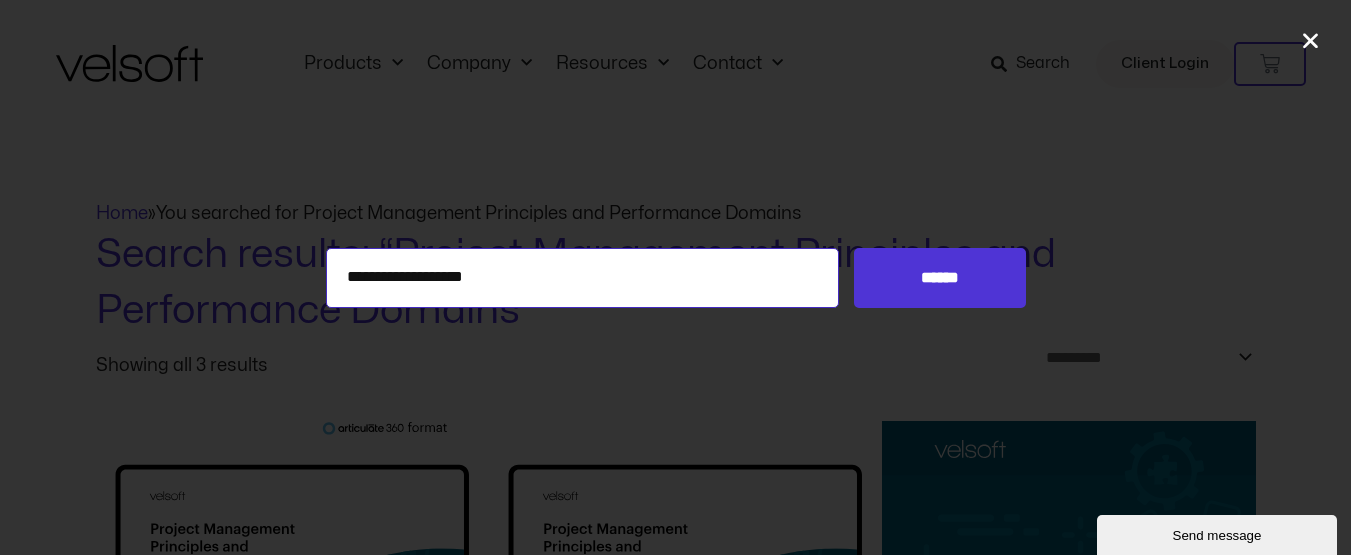 type on "**********" 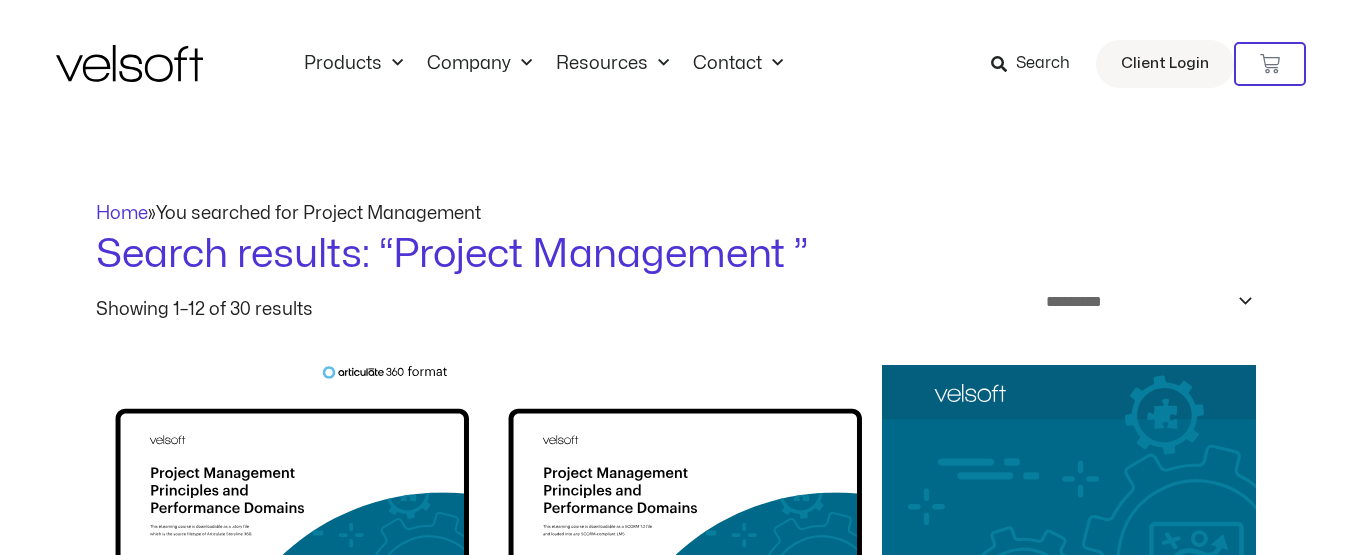 scroll, scrollTop: 0, scrollLeft: 0, axis: both 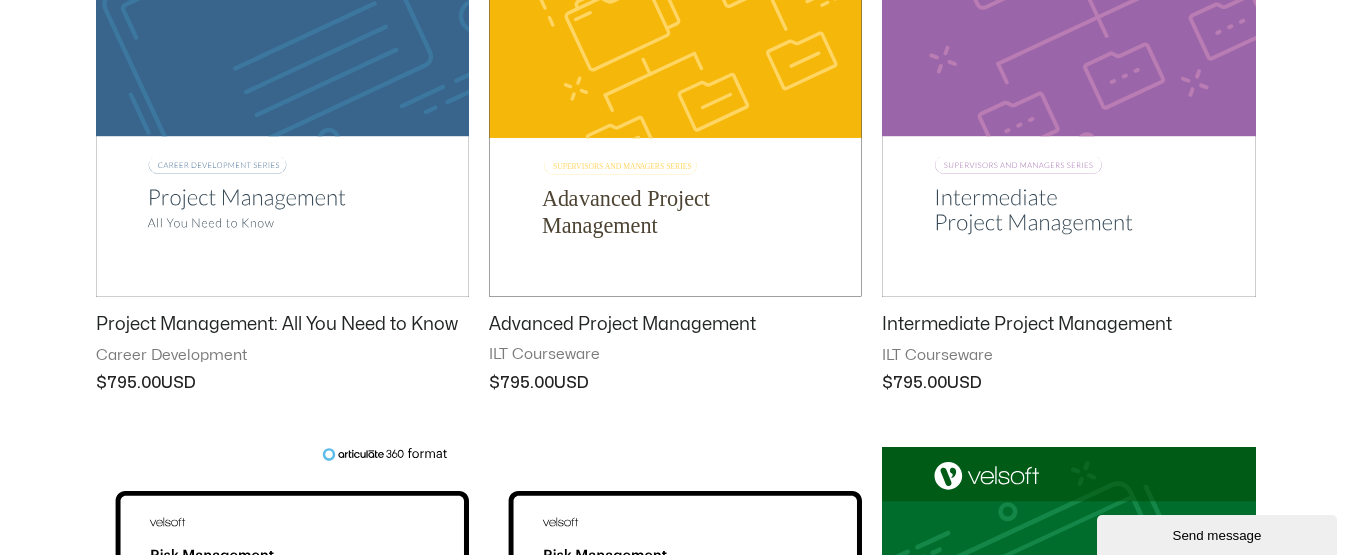 click on "Intermediate Project Management" at bounding box center [1068, 324] 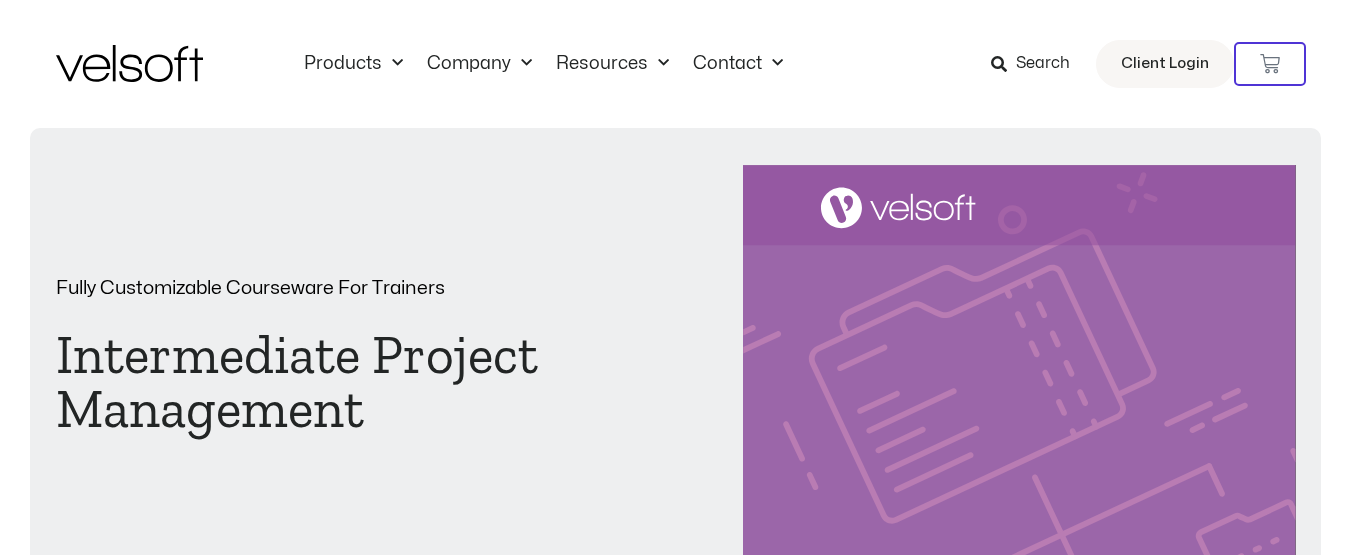 scroll, scrollTop: 0, scrollLeft: 0, axis: both 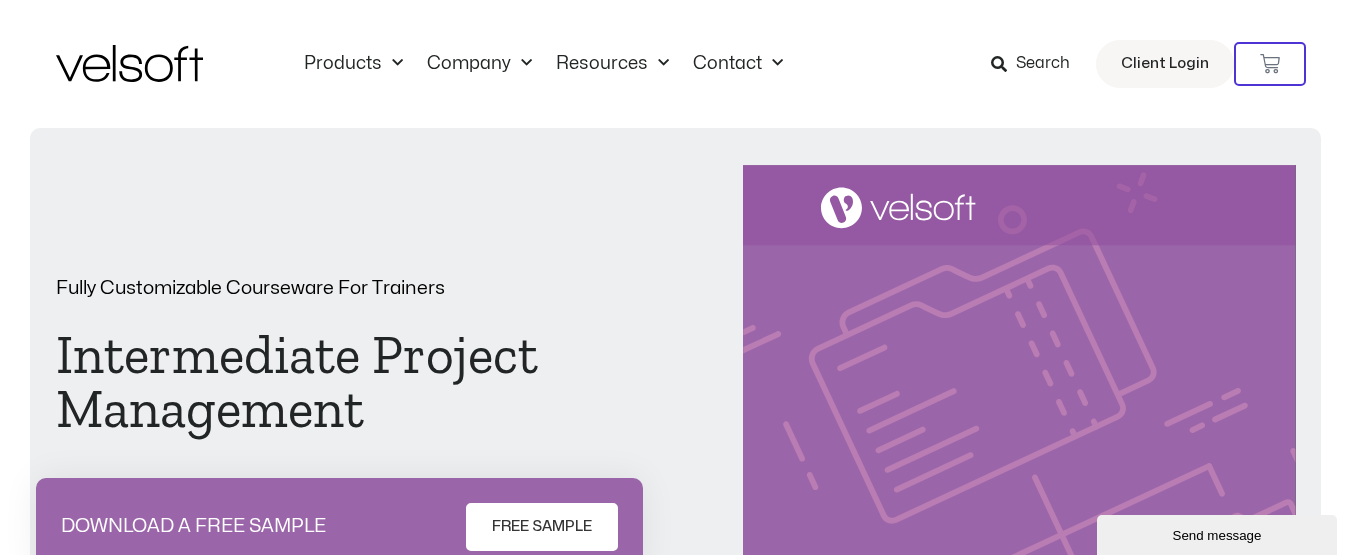 click at bounding box center (129, 63) 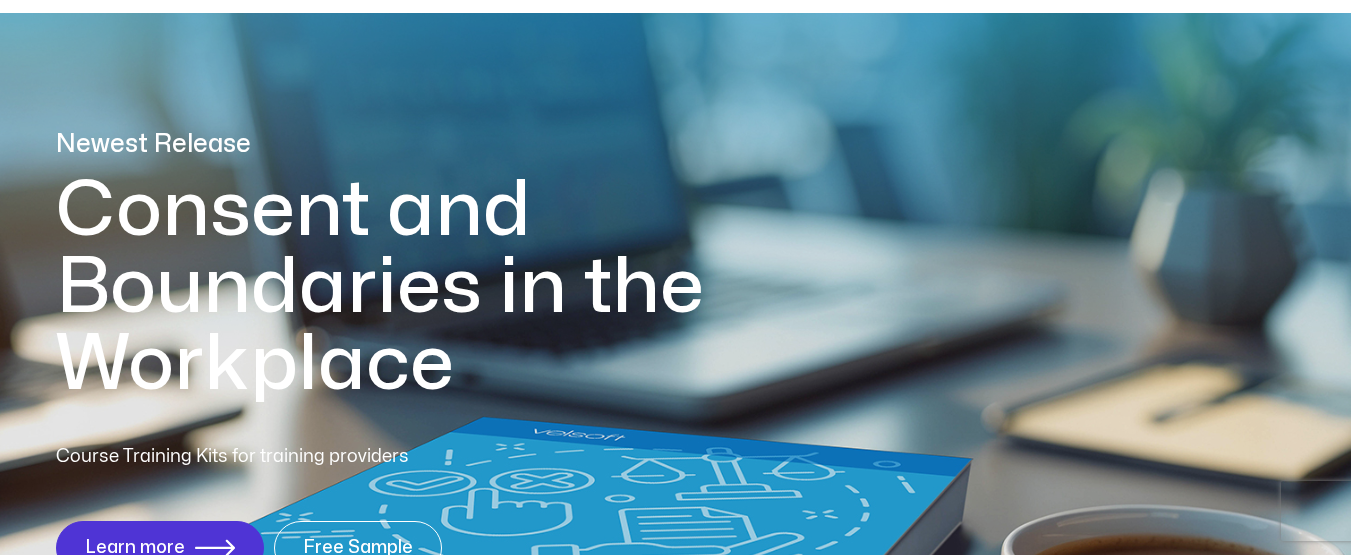 scroll, scrollTop: 300, scrollLeft: 0, axis: vertical 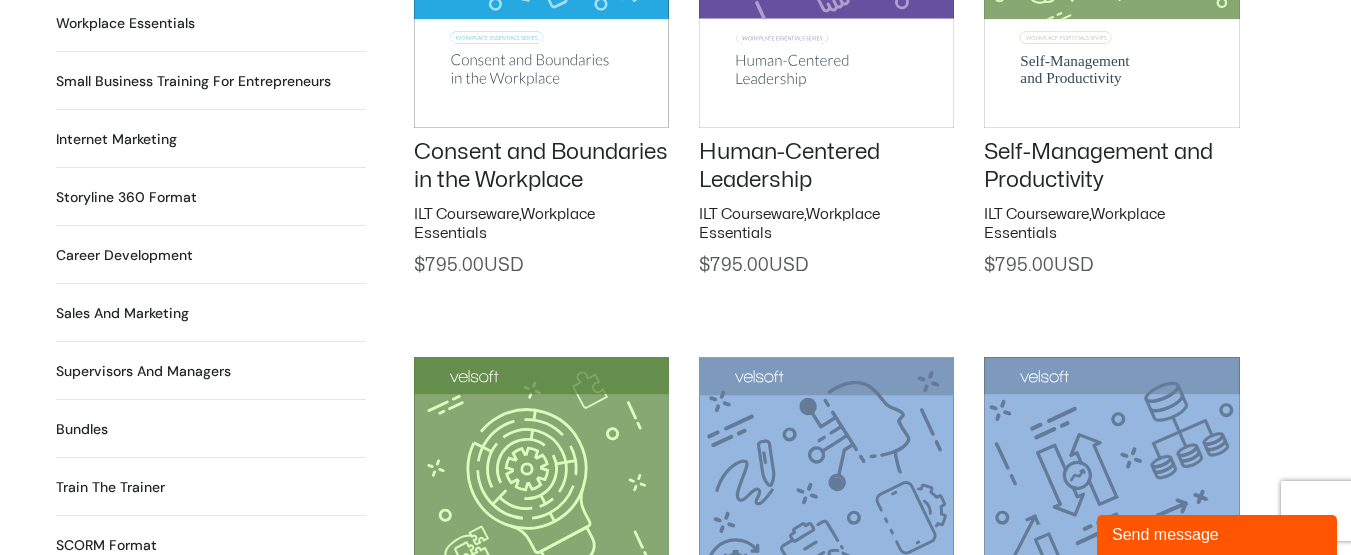 click on "Consent and Boundaries in the Workplace" 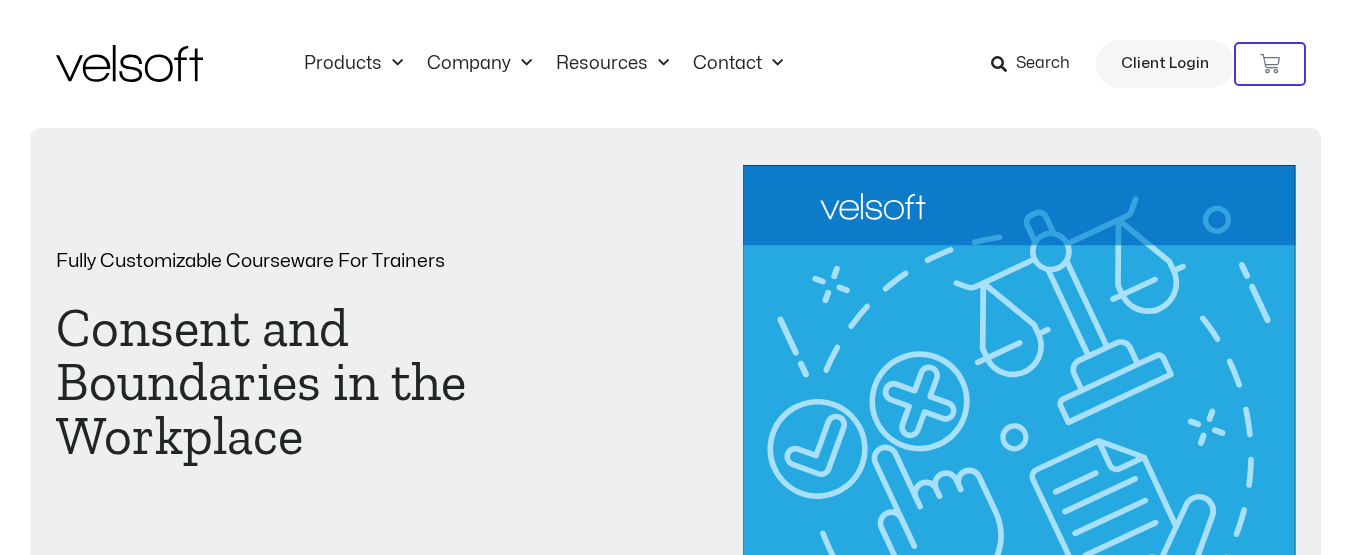 scroll, scrollTop: 0, scrollLeft: 0, axis: both 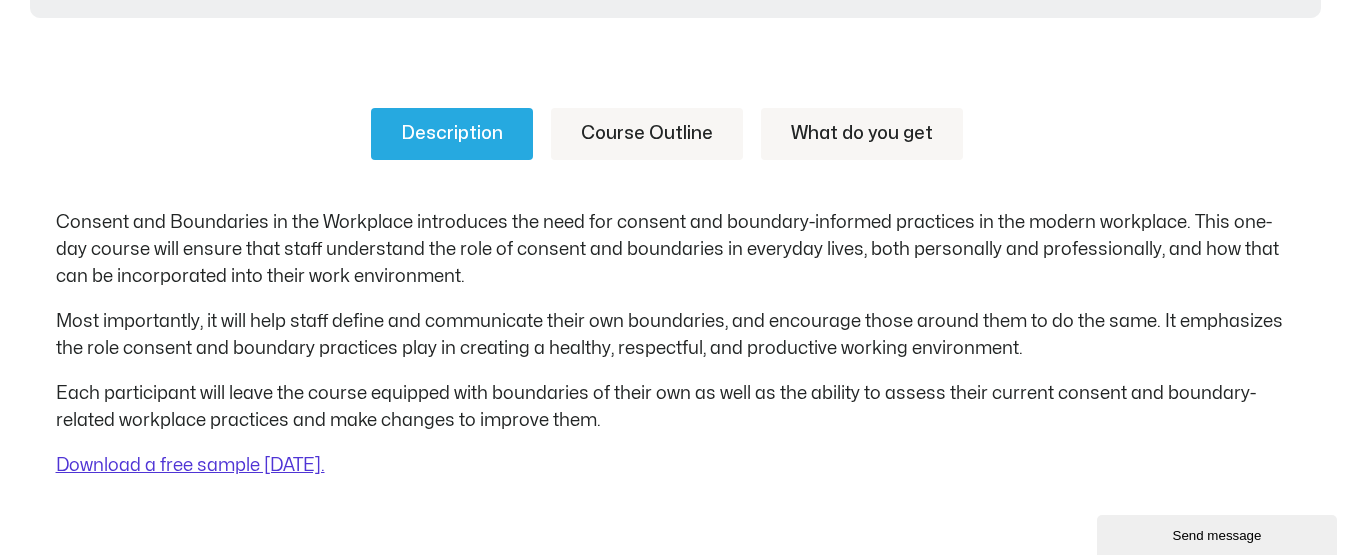 click on "Course Outline" at bounding box center [647, 134] 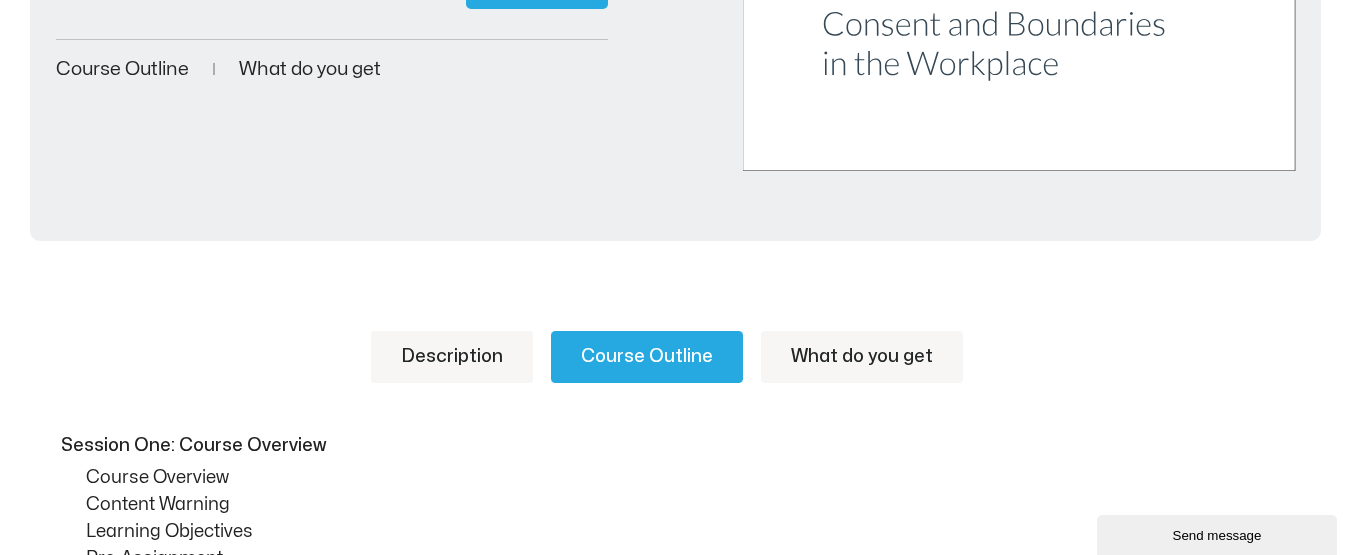 scroll, scrollTop: 400, scrollLeft: 0, axis: vertical 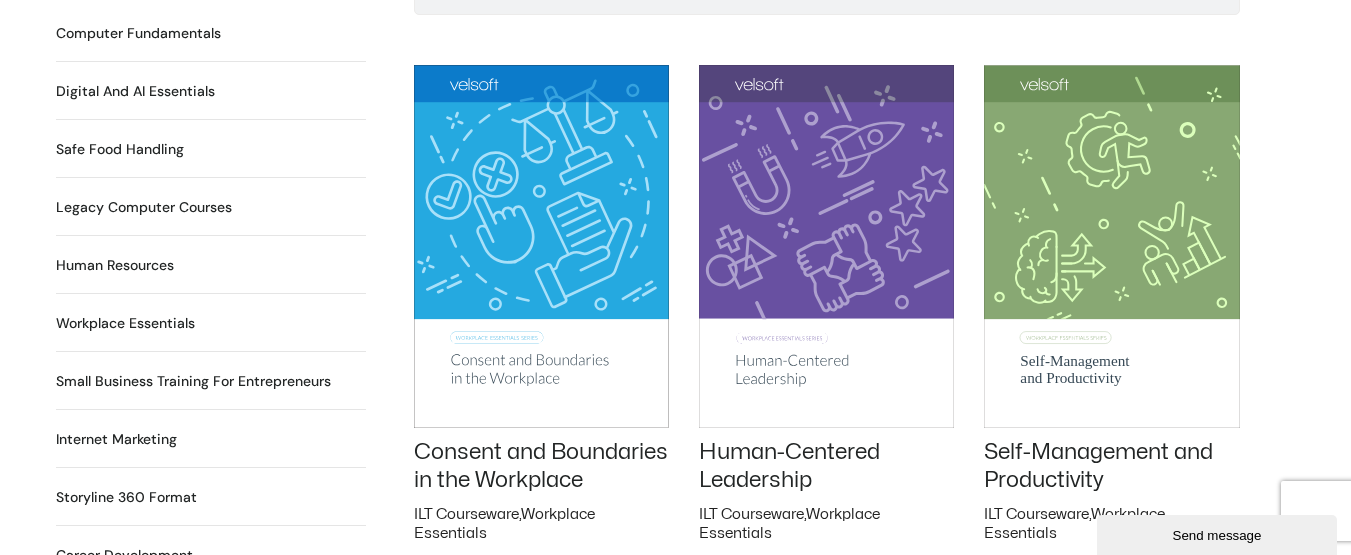 click on "Consent and Boundaries in the Workplace" 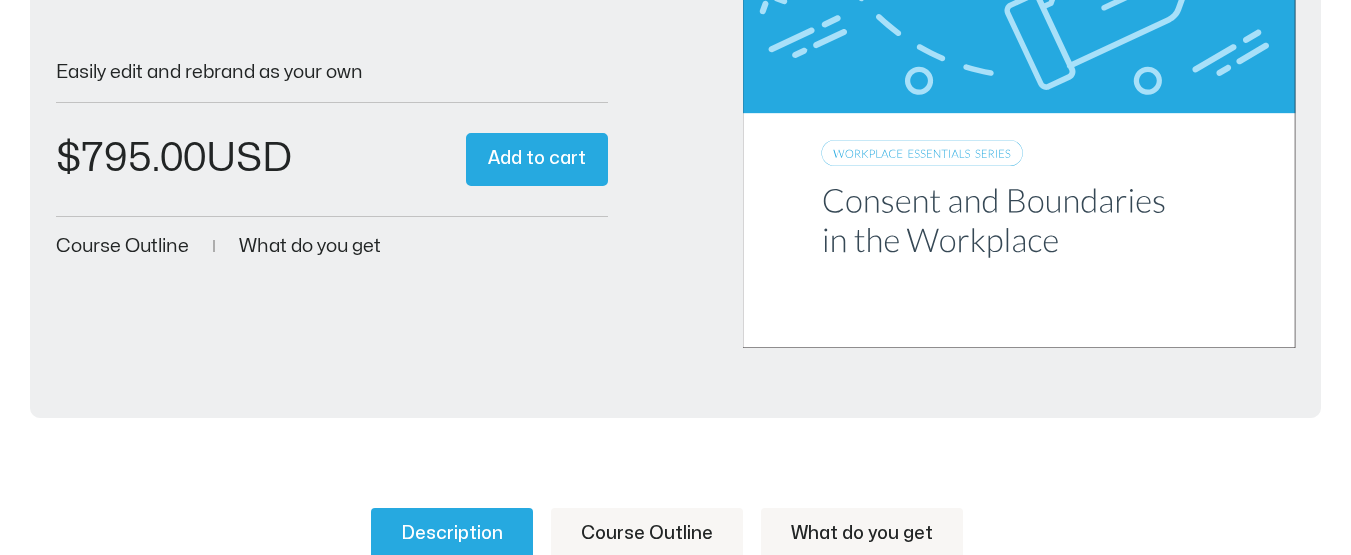 scroll, scrollTop: 843, scrollLeft: 0, axis: vertical 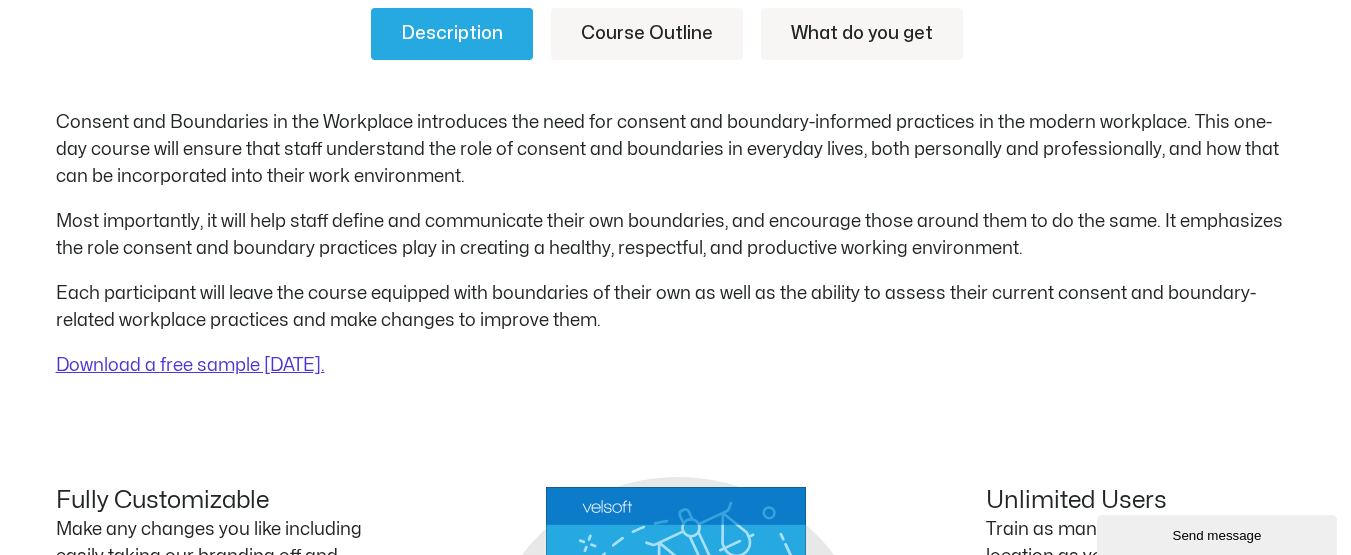 click on "Course Outline" at bounding box center (647, 34) 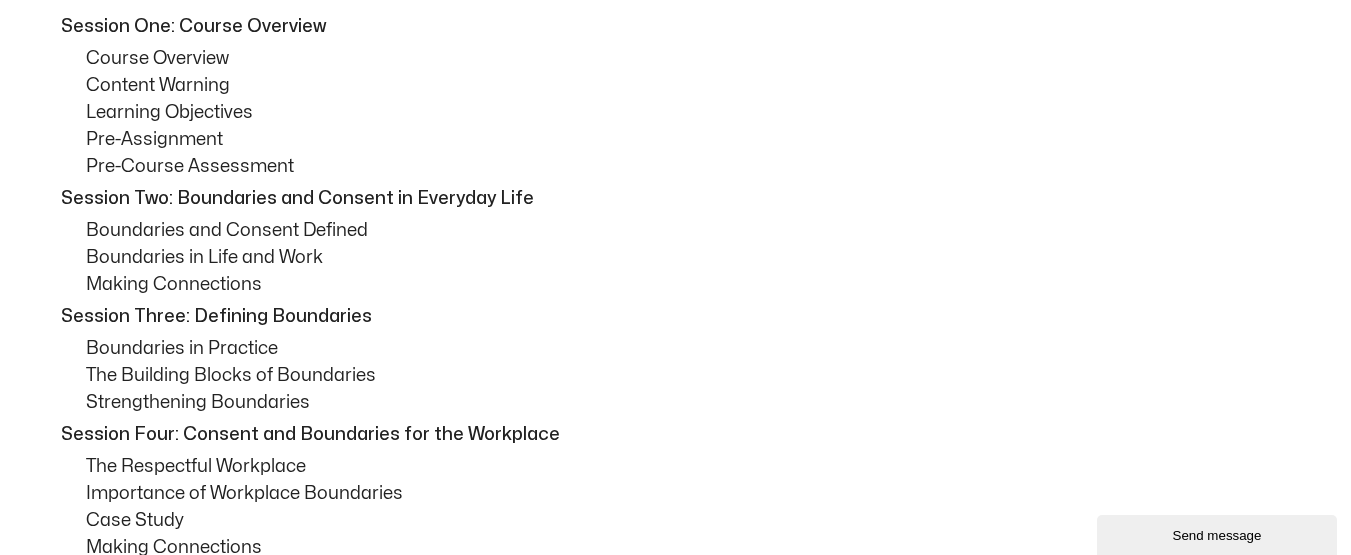 scroll, scrollTop: 1000, scrollLeft: 0, axis: vertical 